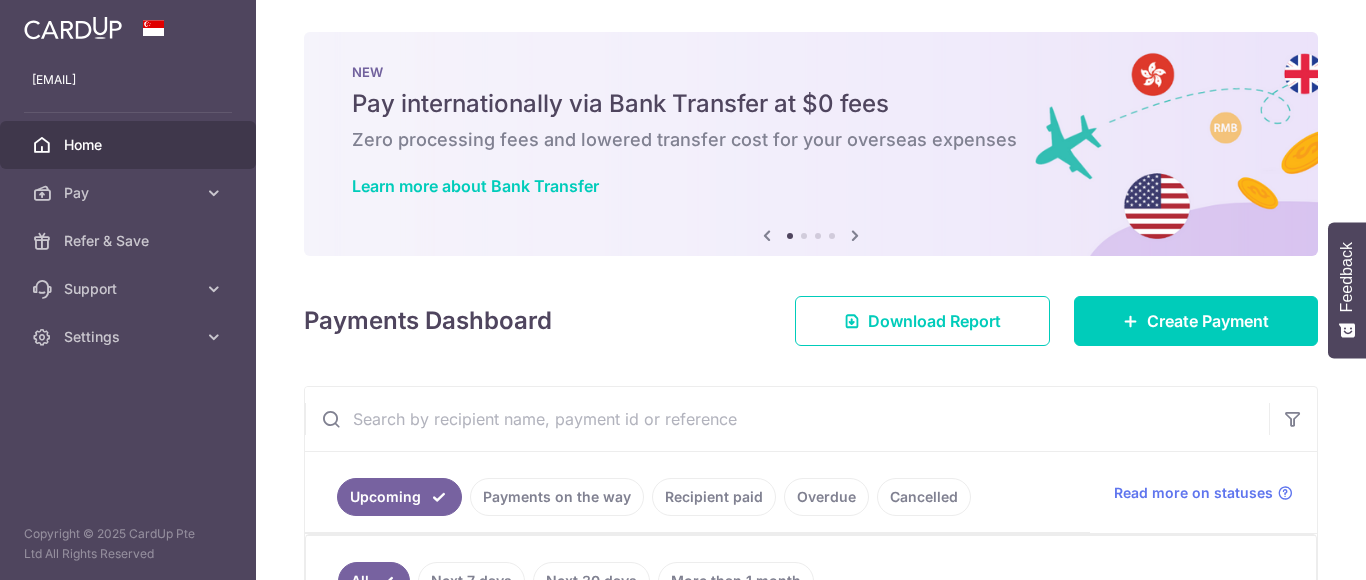 click on "Home" at bounding box center [130, 145] 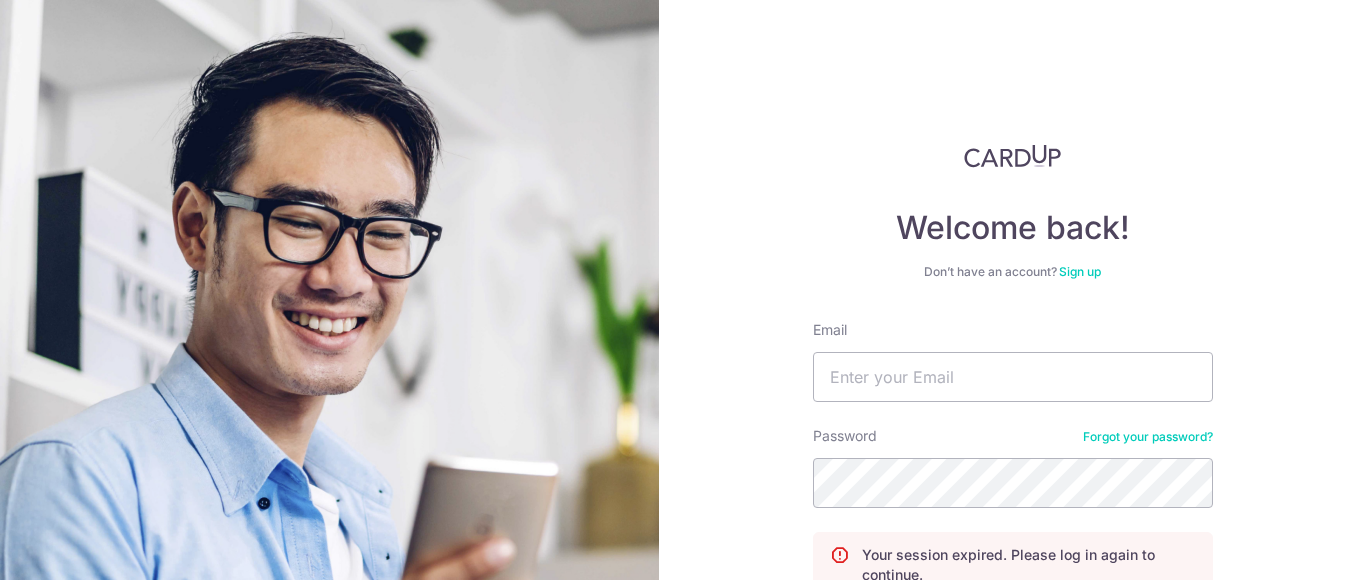 scroll, scrollTop: 0, scrollLeft: 0, axis: both 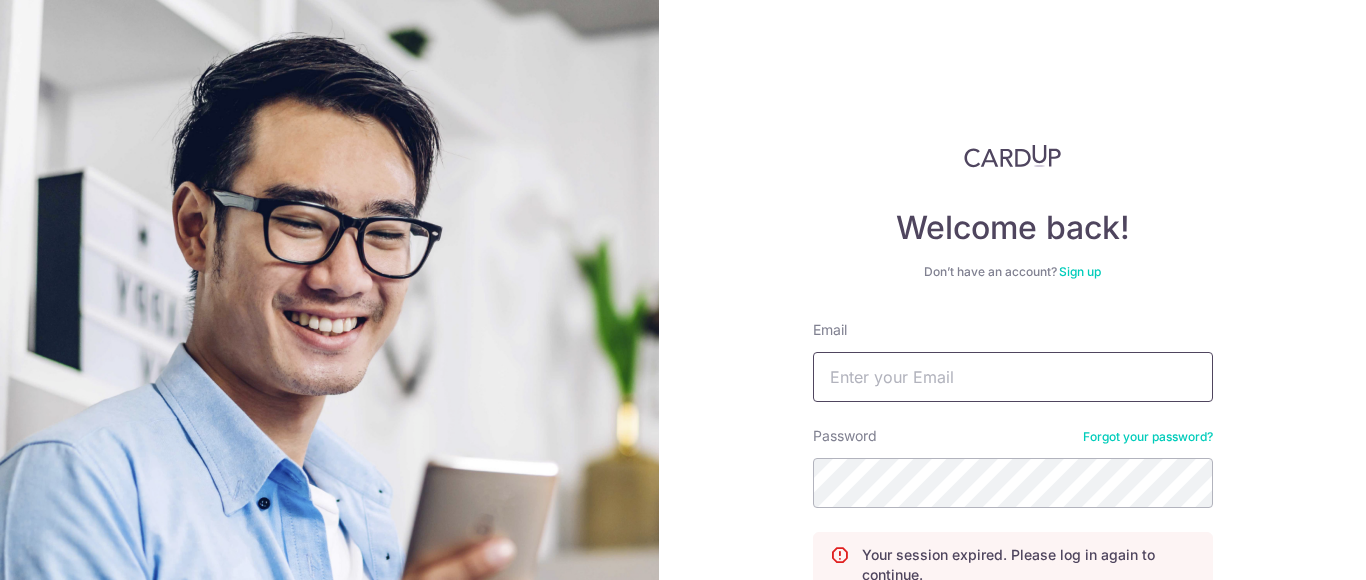 click on "Email" at bounding box center [1013, 377] 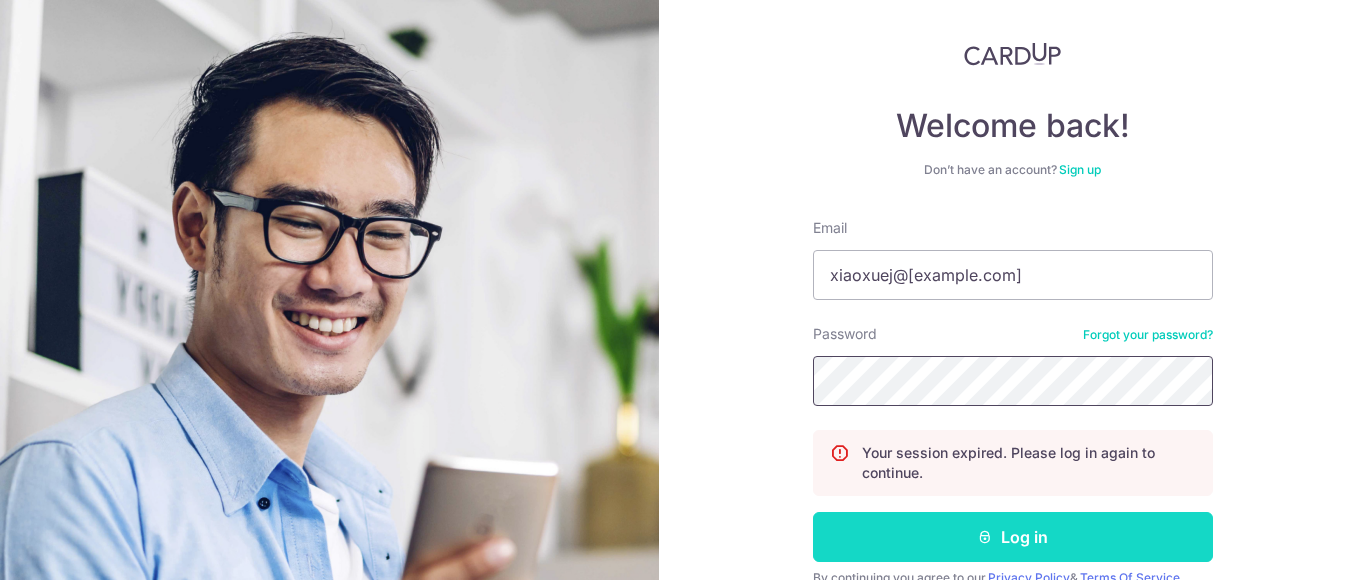 scroll, scrollTop: 196, scrollLeft: 0, axis: vertical 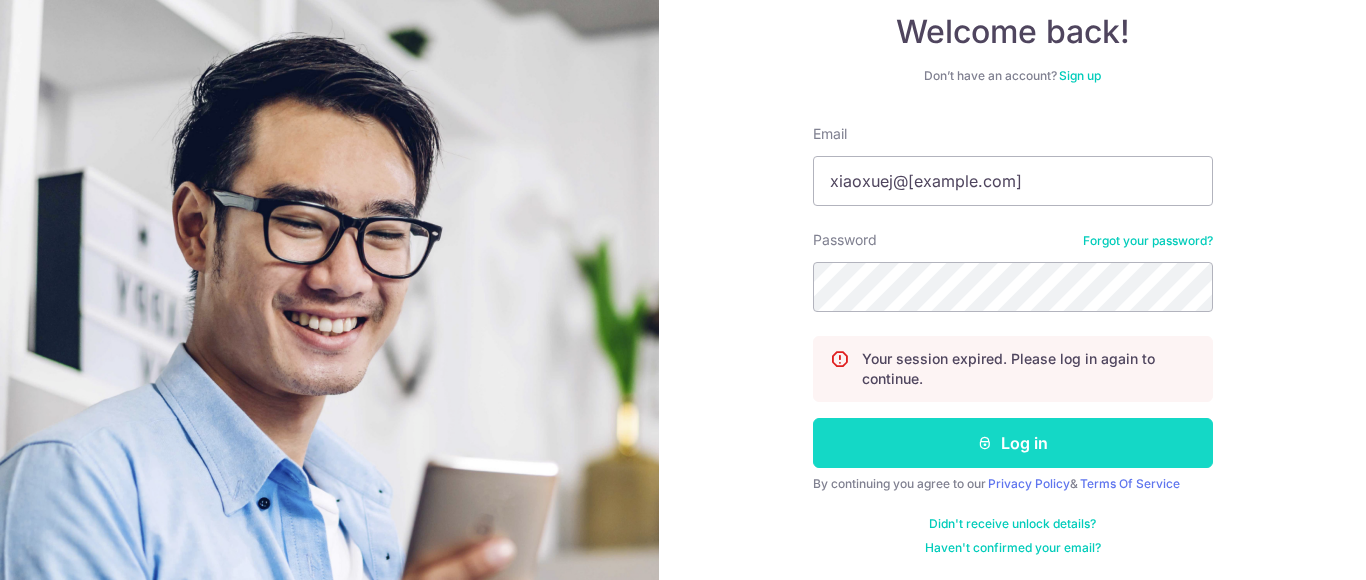 click on "Log in" at bounding box center [1013, 443] 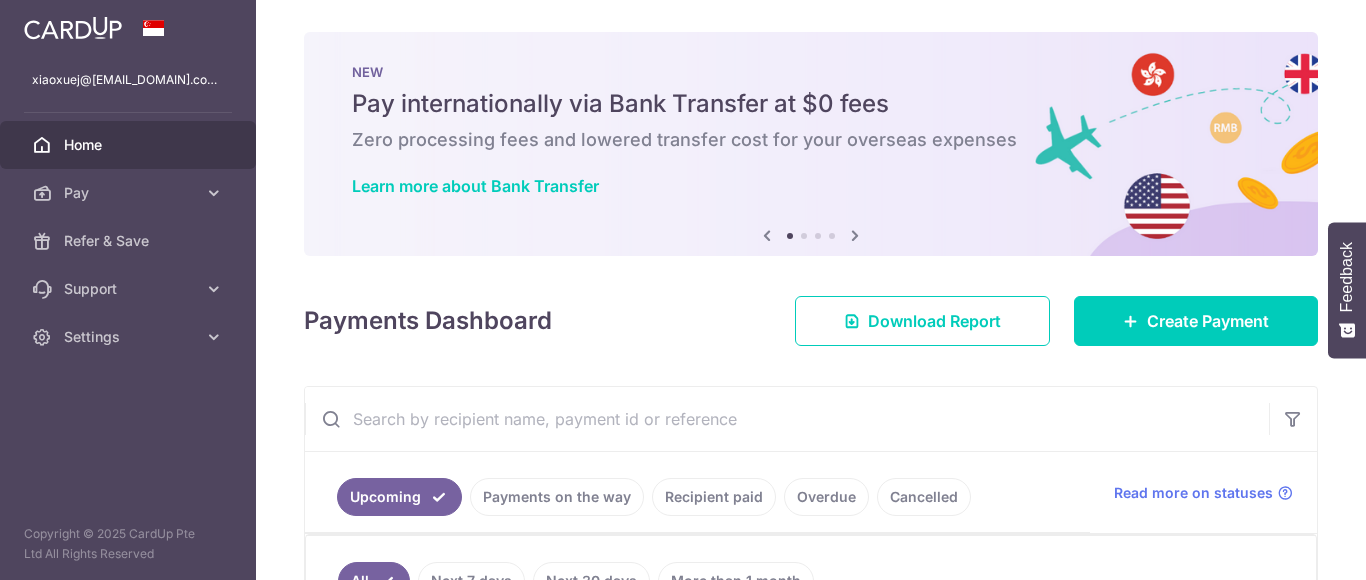 scroll, scrollTop: 0, scrollLeft: 0, axis: both 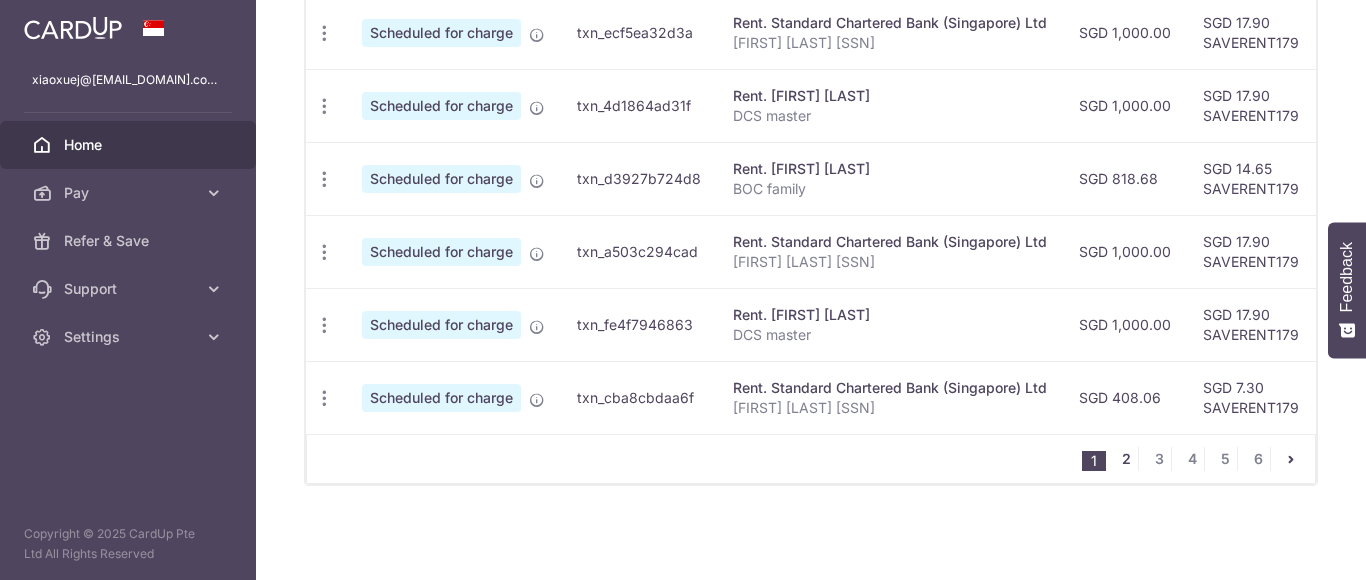 click on "2" at bounding box center [1126, 459] 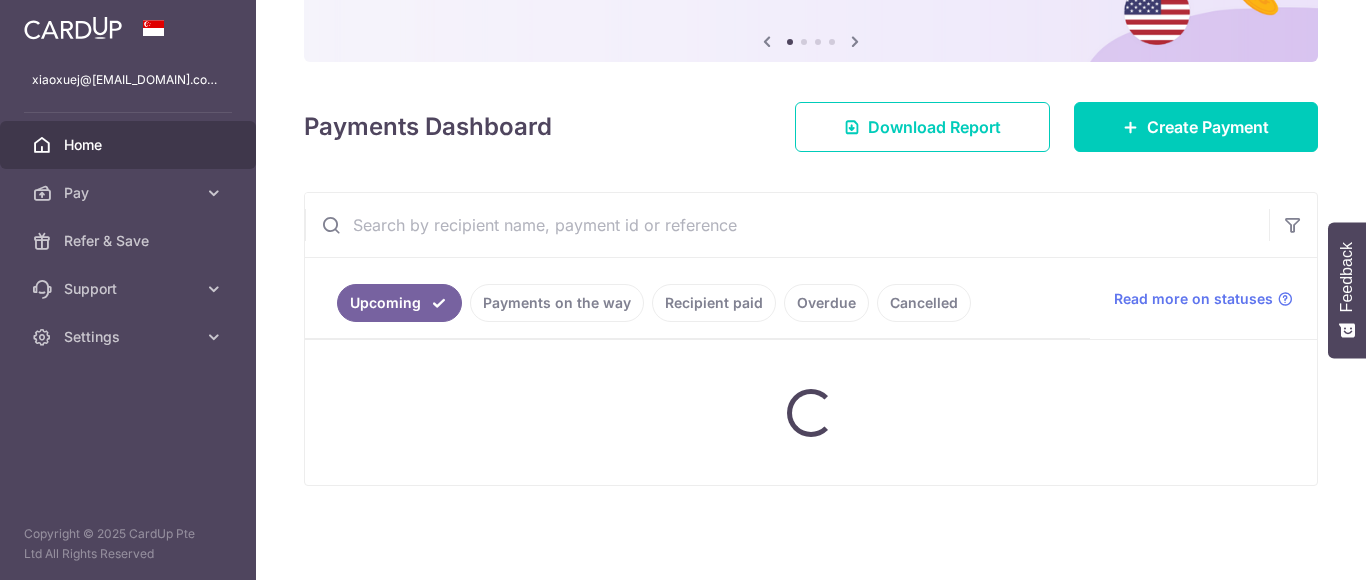 scroll, scrollTop: 194, scrollLeft: 0, axis: vertical 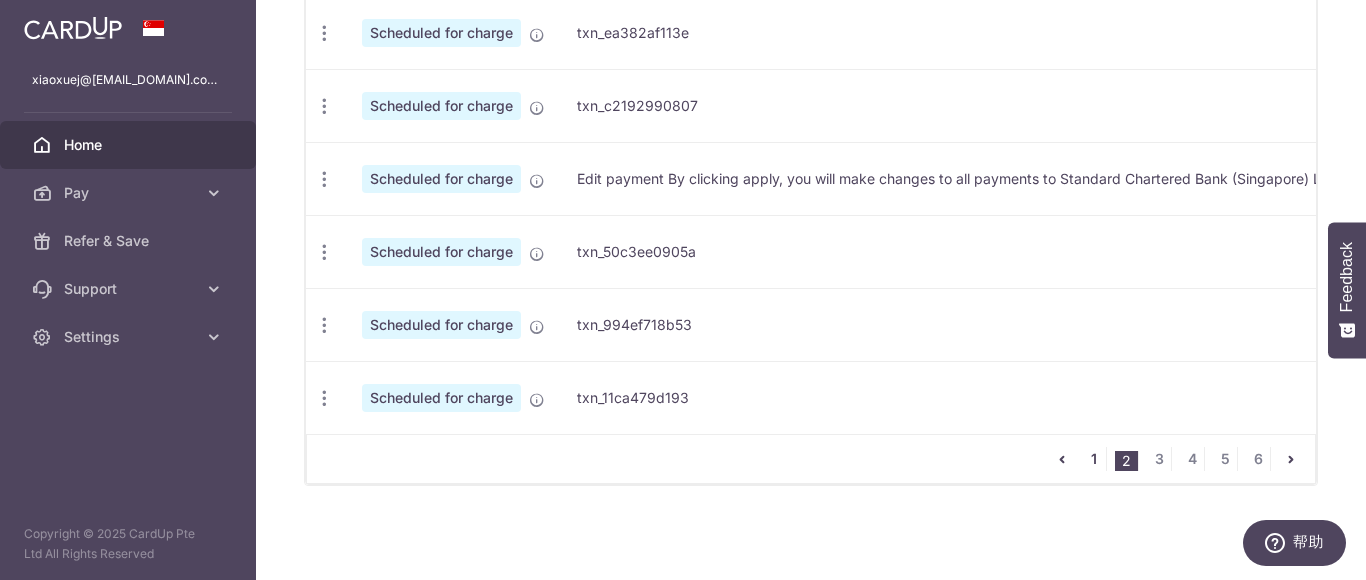 click on "1" at bounding box center [1094, 459] 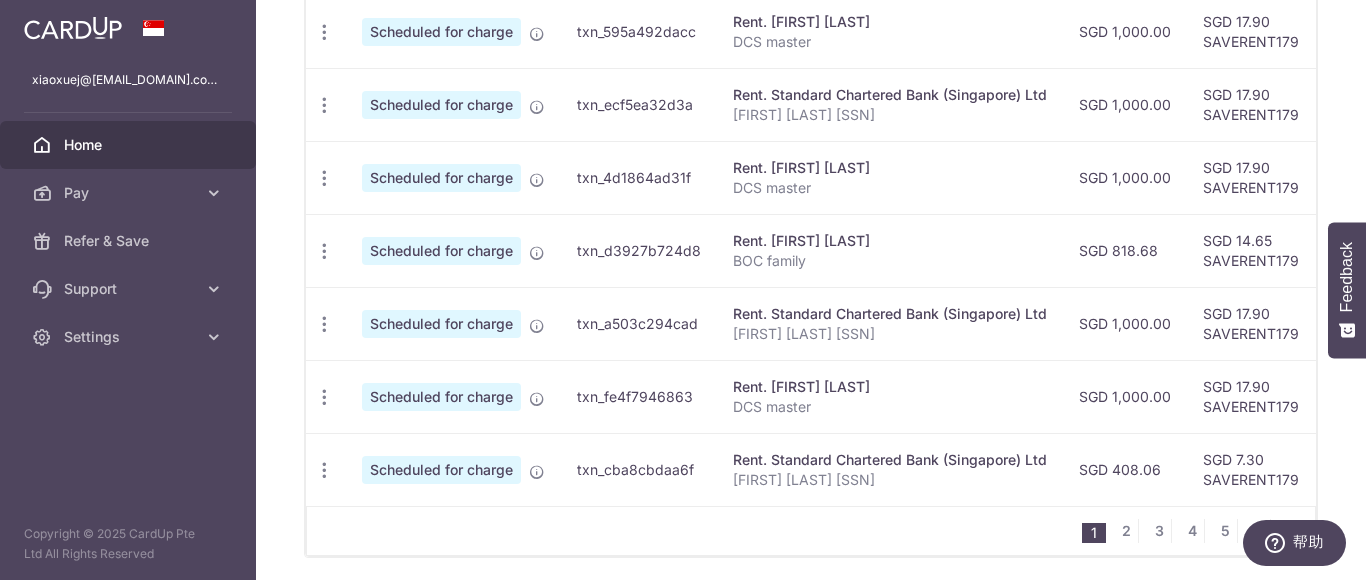 scroll, scrollTop: 972, scrollLeft: 0, axis: vertical 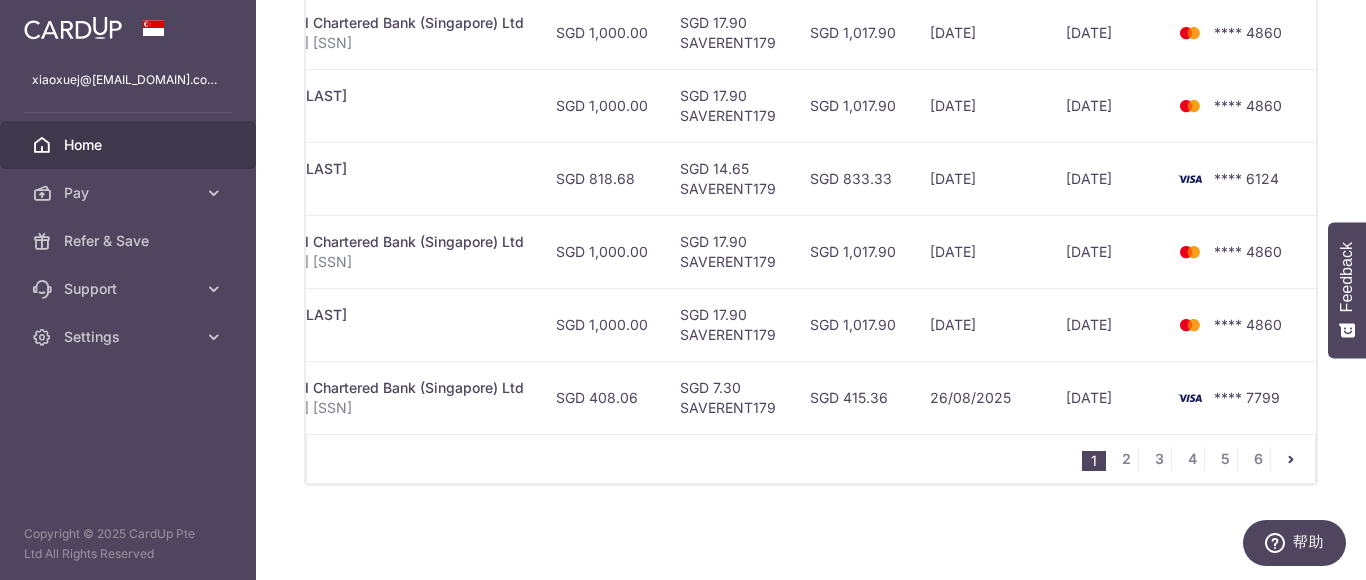 drag, startPoint x: 1145, startPoint y: 391, endPoint x: 1348, endPoint y: 391, distance: 203 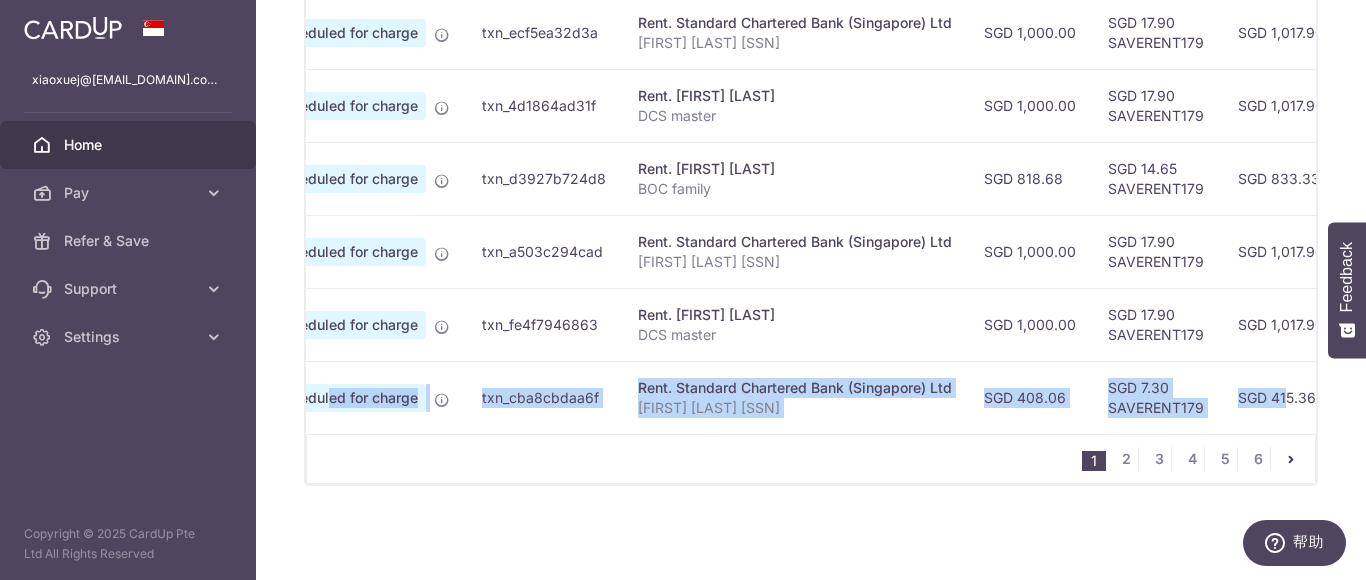 scroll, scrollTop: 0, scrollLeft: 0, axis: both 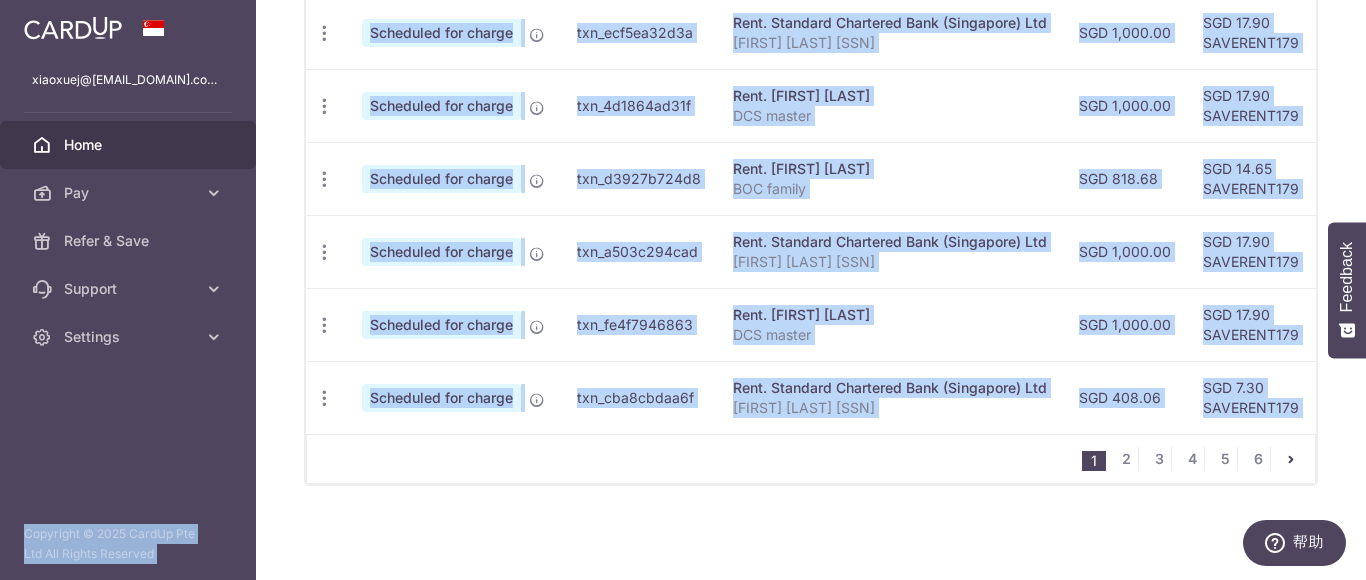 drag, startPoint x: 784, startPoint y: 386, endPoint x: 246, endPoint y: 362, distance: 538.53503 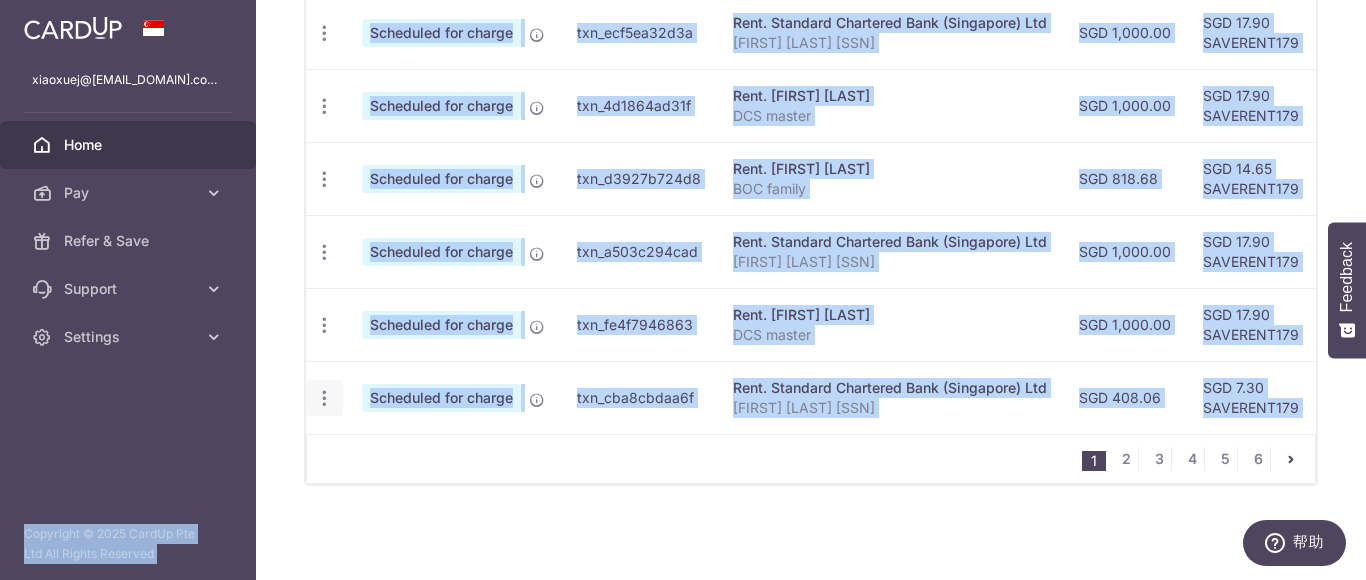 click at bounding box center (324, -259) 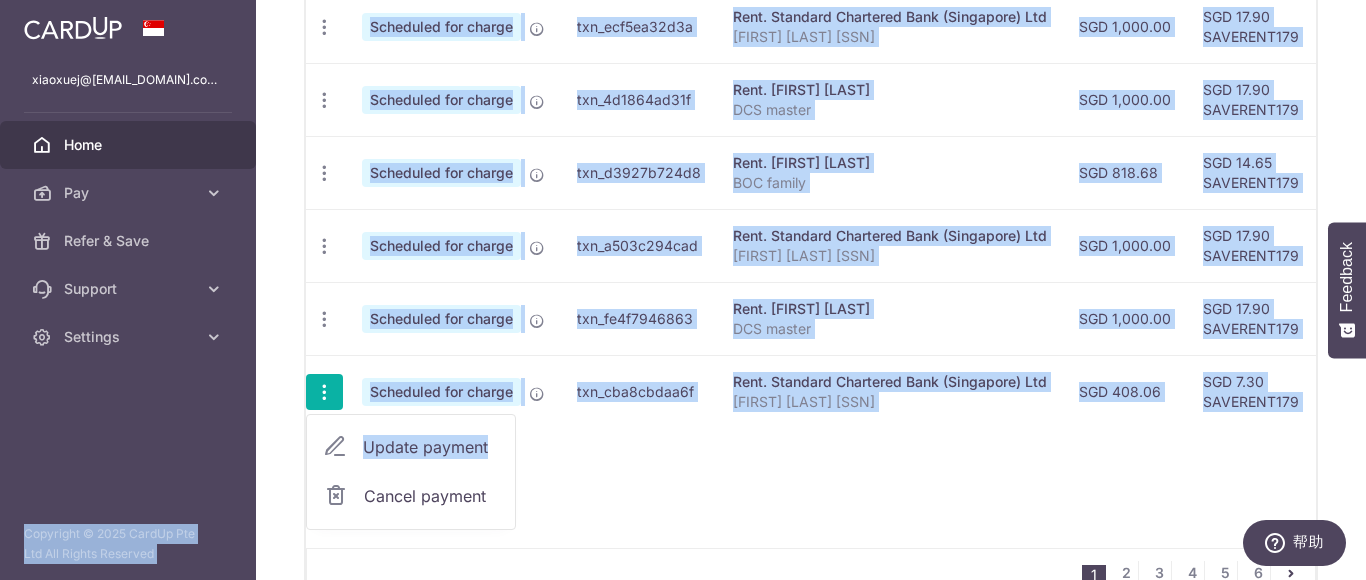 click on "Update payment" at bounding box center (431, 447) 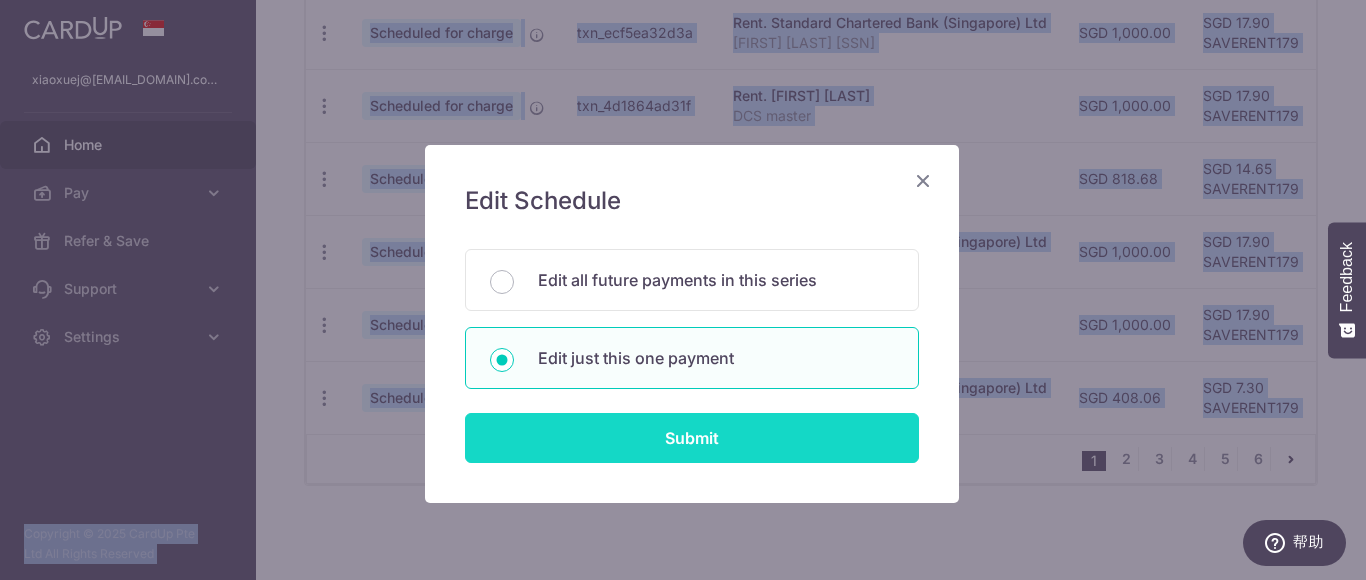 click on "Submit" at bounding box center (692, 438) 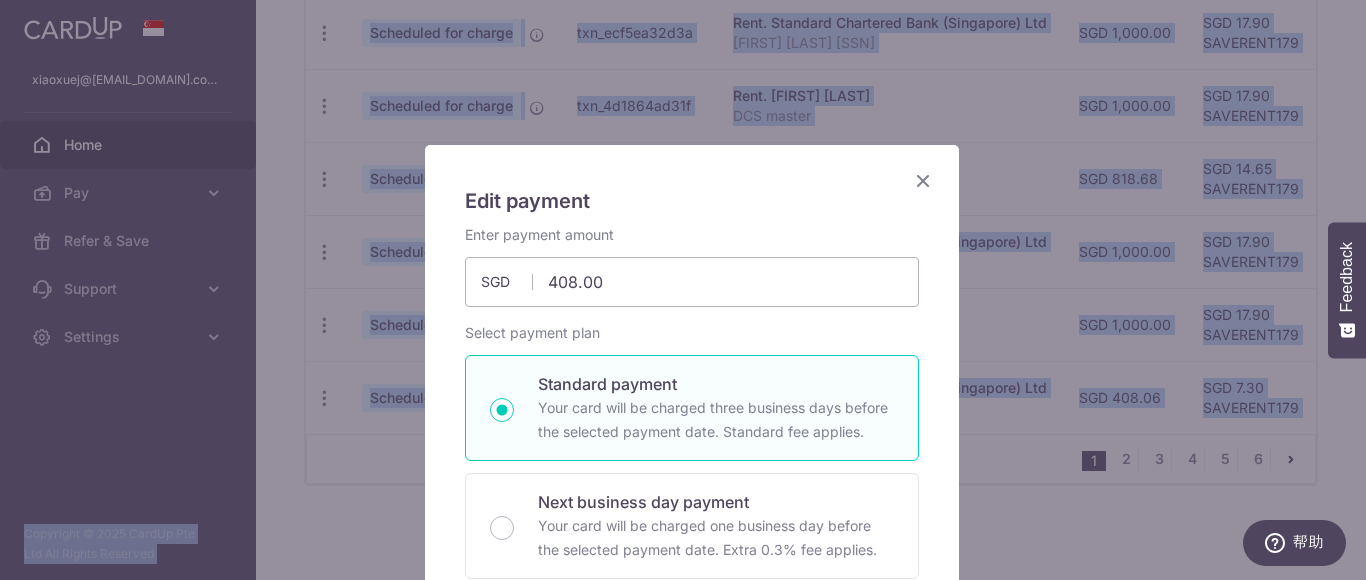 type on "SAVERENT179" 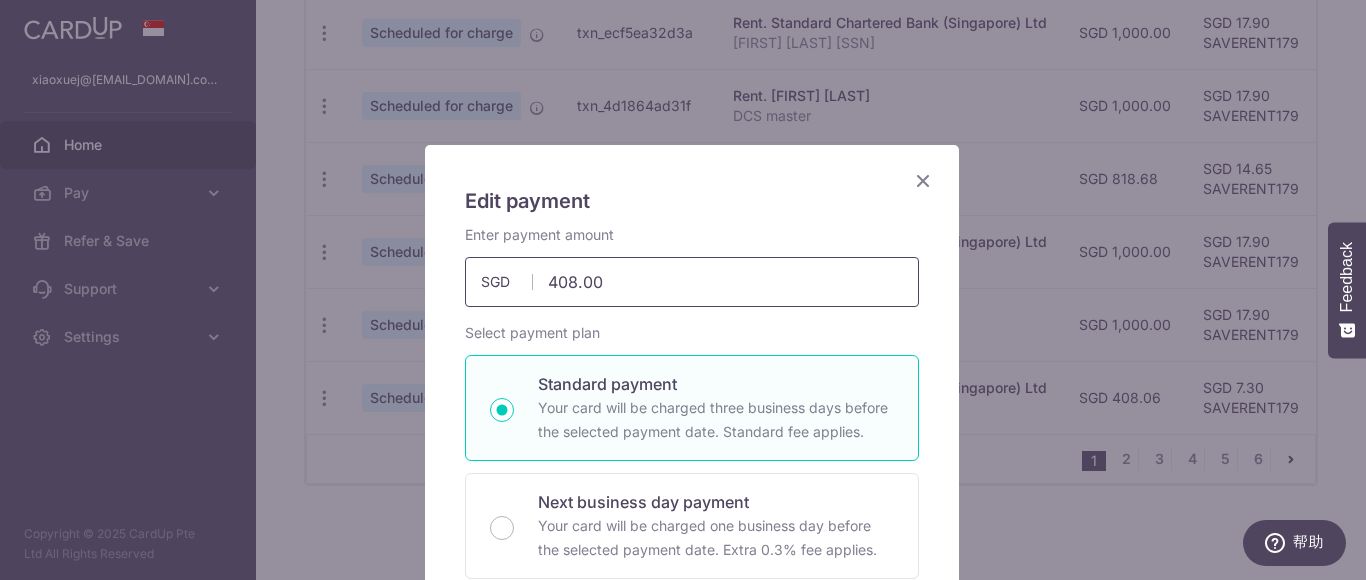 click on "408.06" at bounding box center (692, 282) 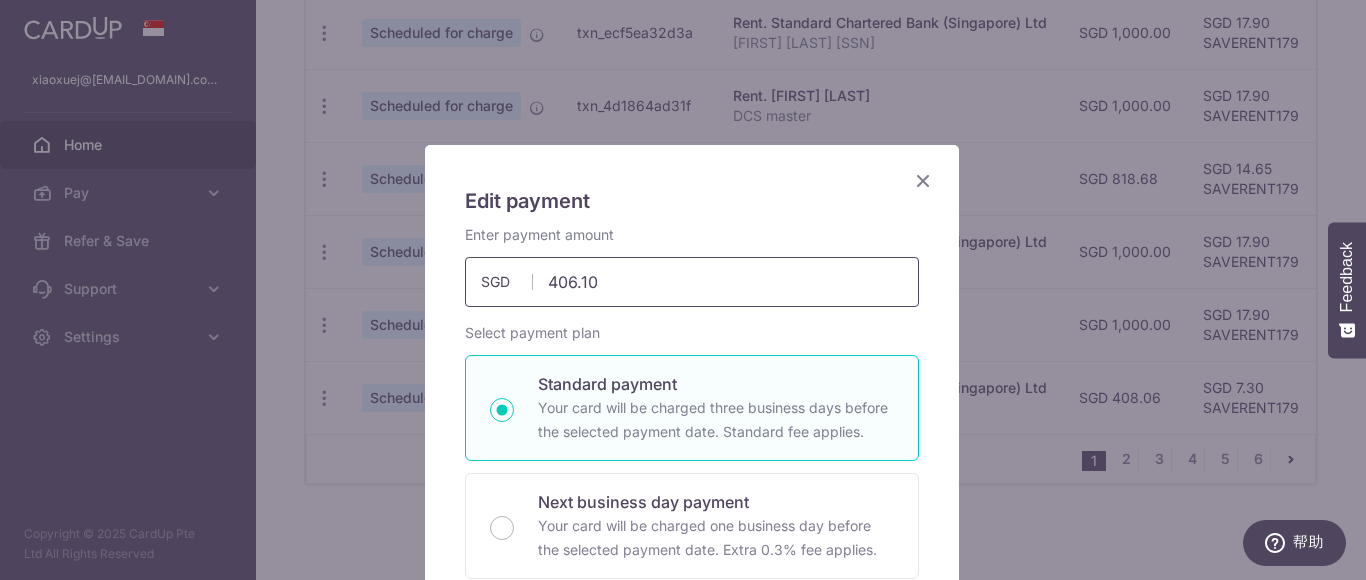 type on "406.14" 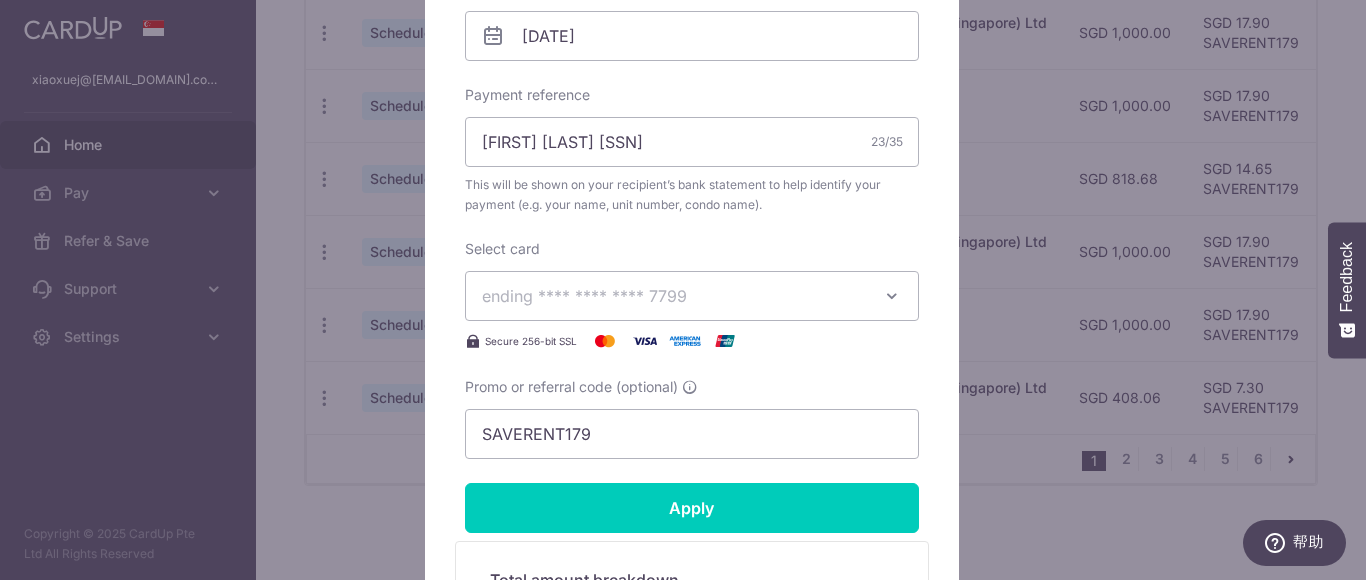 scroll, scrollTop: 700, scrollLeft: 0, axis: vertical 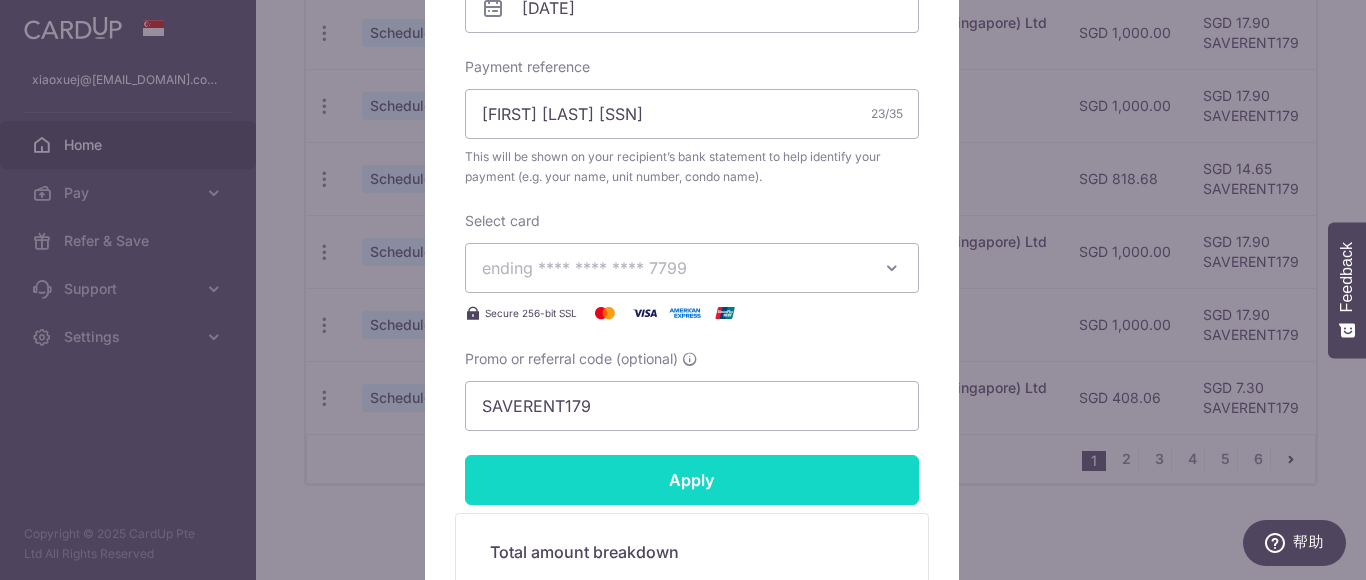 click on "Apply" at bounding box center [692, 480] 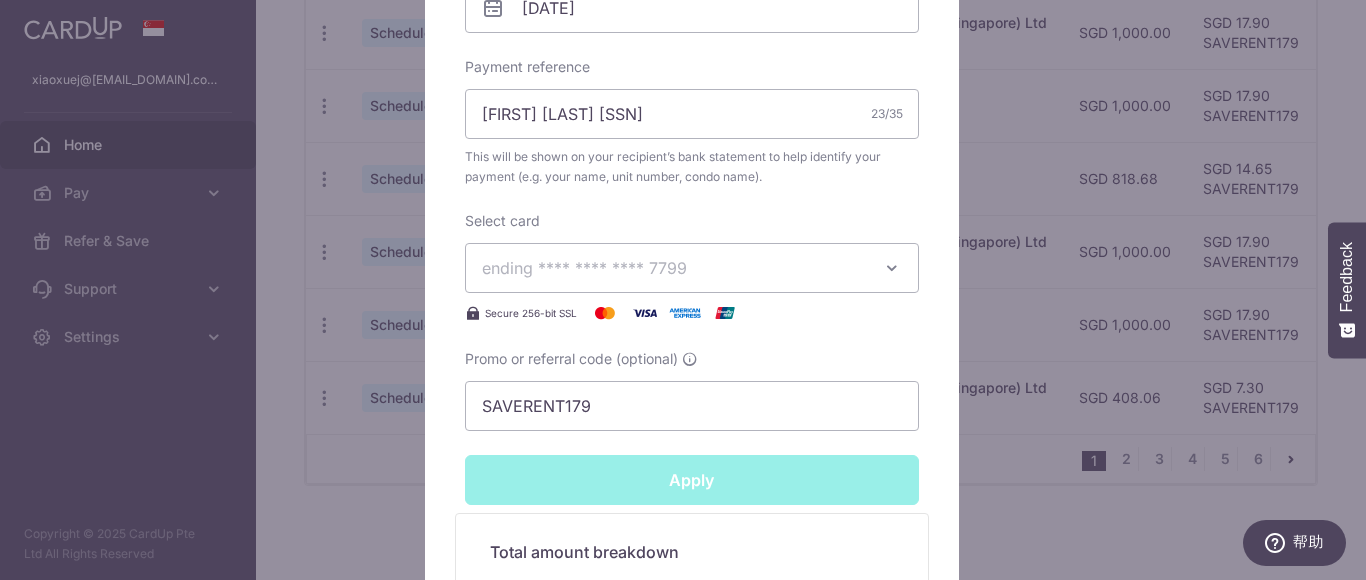 type on "Successfully Applied" 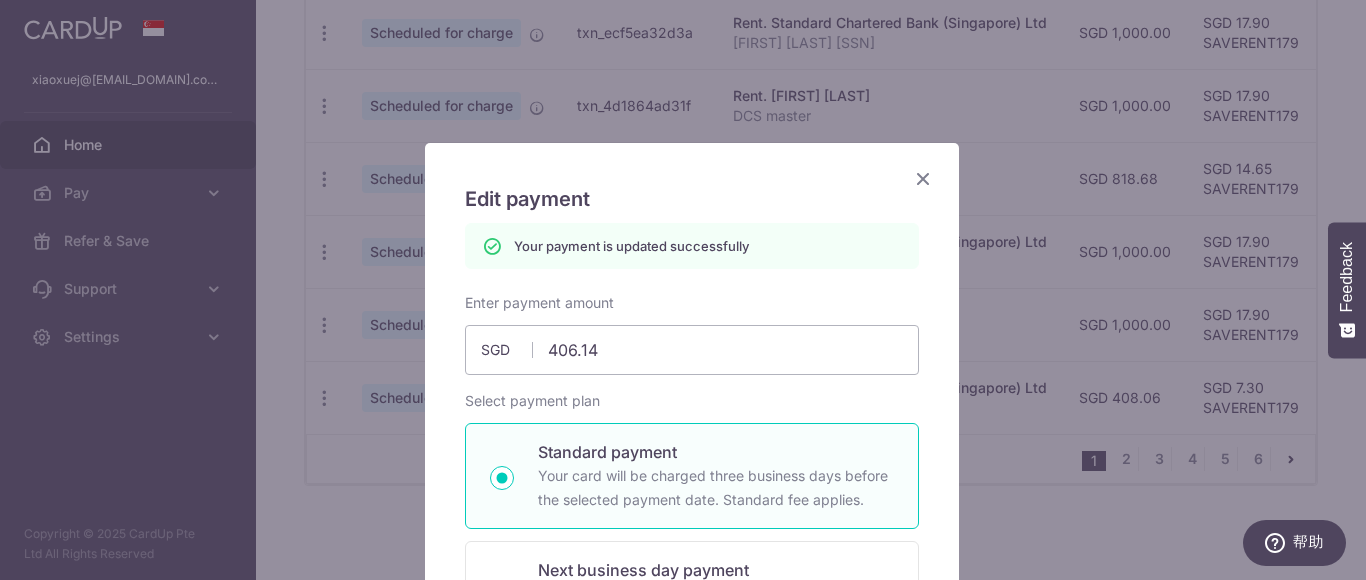 scroll, scrollTop: 0, scrollLeft: 0, axis: both 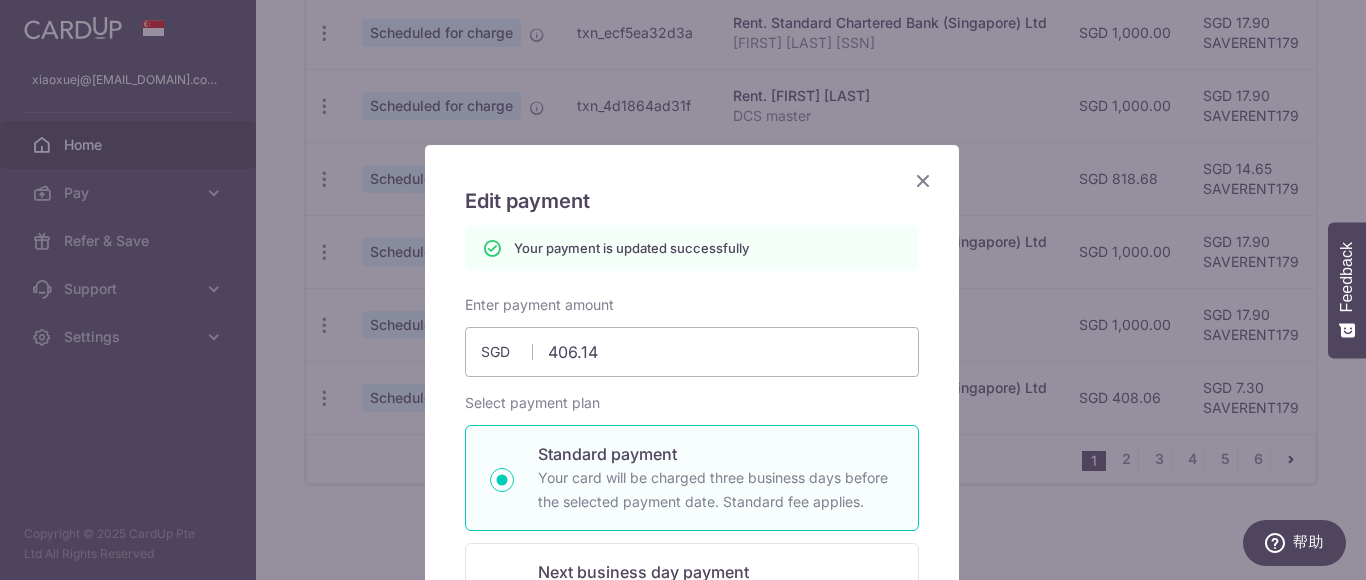 click at bounding box center [923, 180] 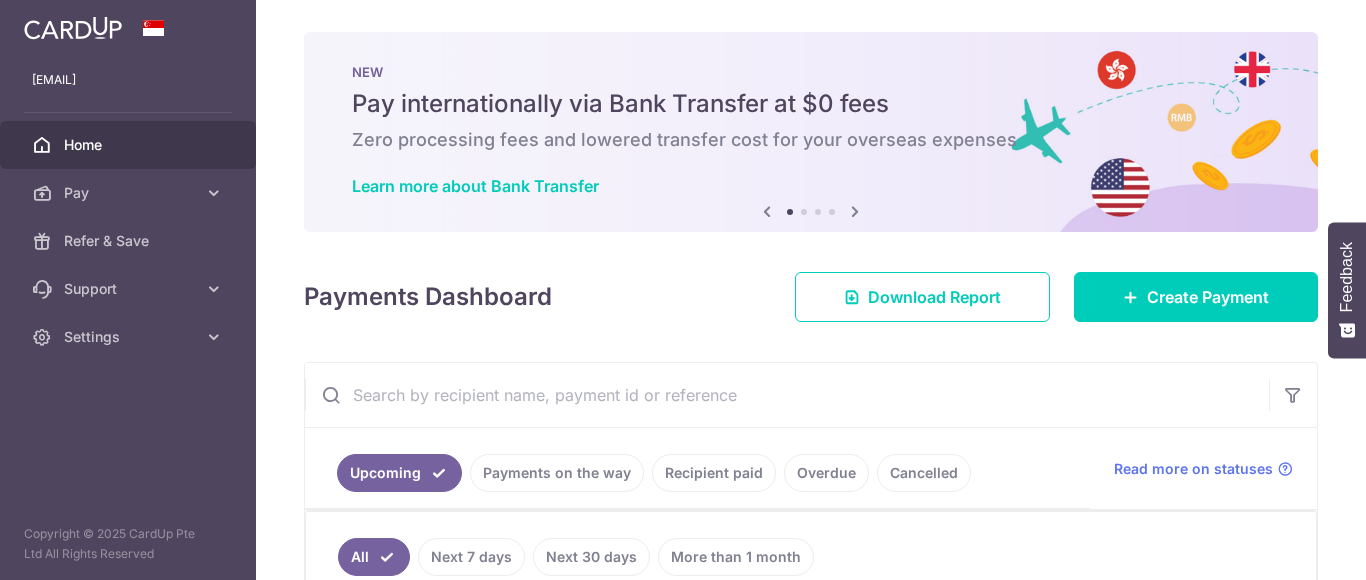 scroll, scrollTop: 0, scrollLeft: 0, axis: both 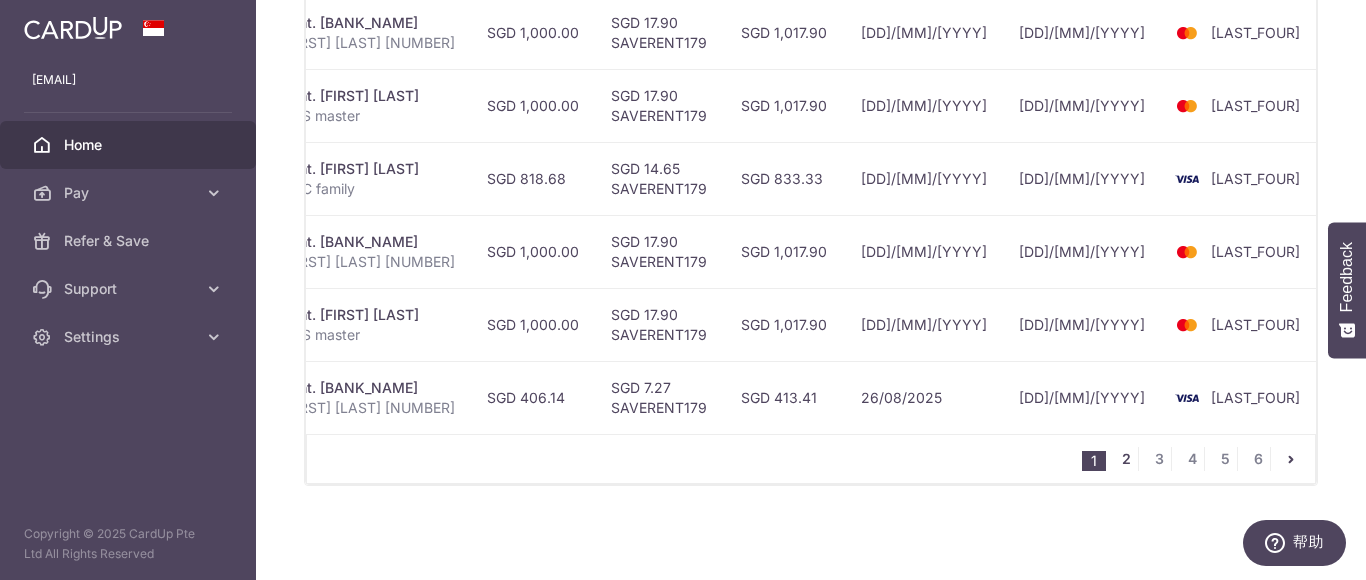 click on "2" at bounding box center [1126, 459] 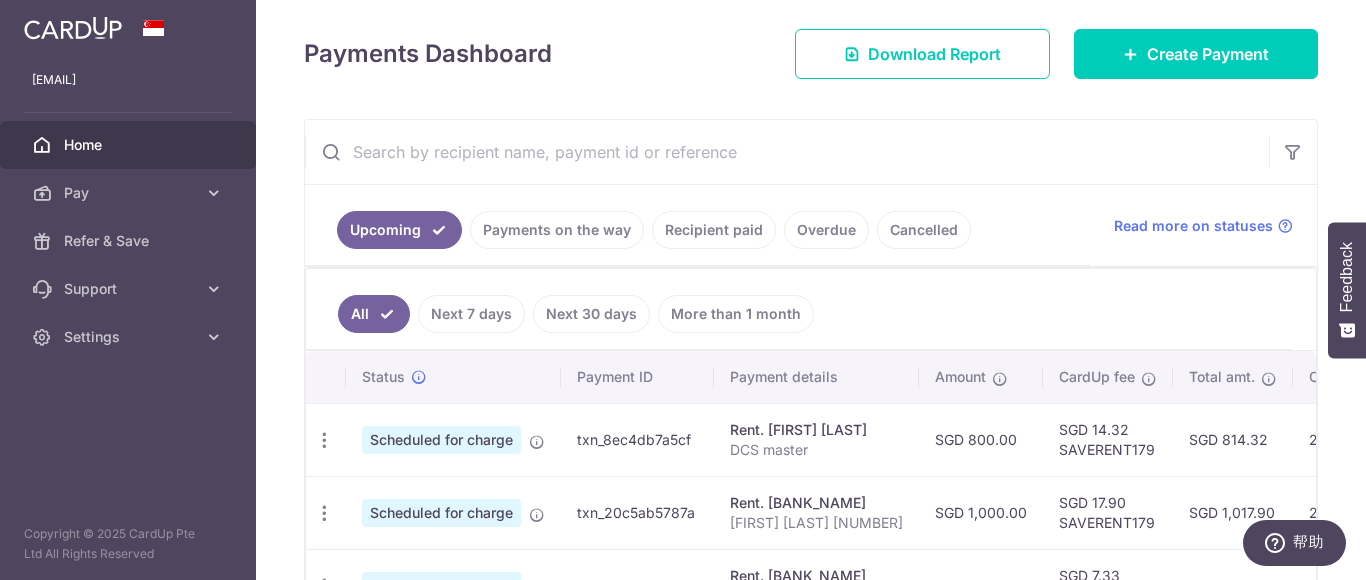 scroll, scrollTop: 394, scrollLeft: 0, axis: vertical 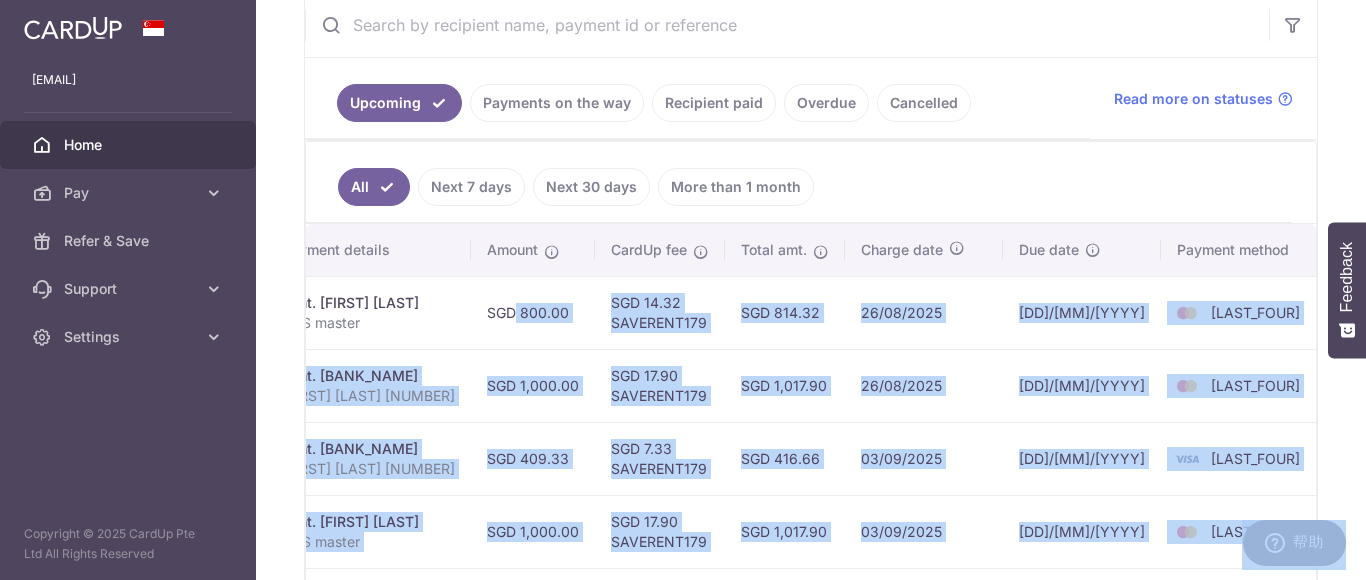 drag, startPoint x: 1114, startPoint y: 308, endPoint x: 1363, endPoint y: 335, distance: 250.45958 